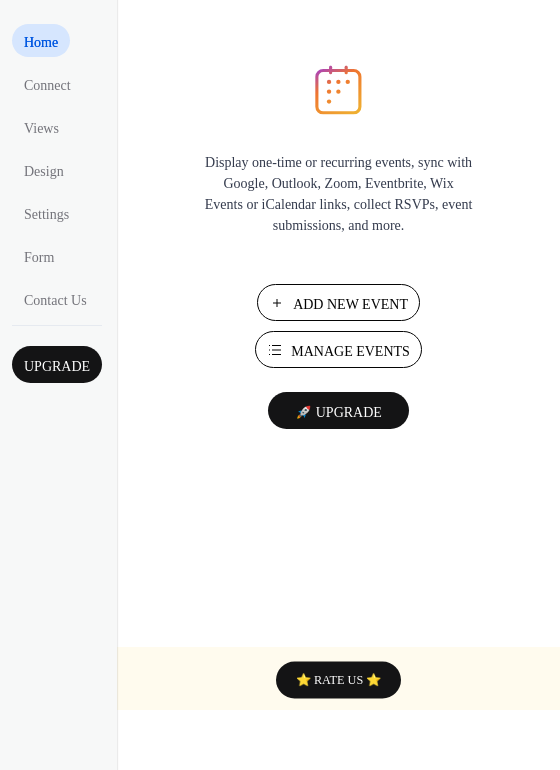 scroll, scrollTop: 0, scrollLeft: 0, axis: both 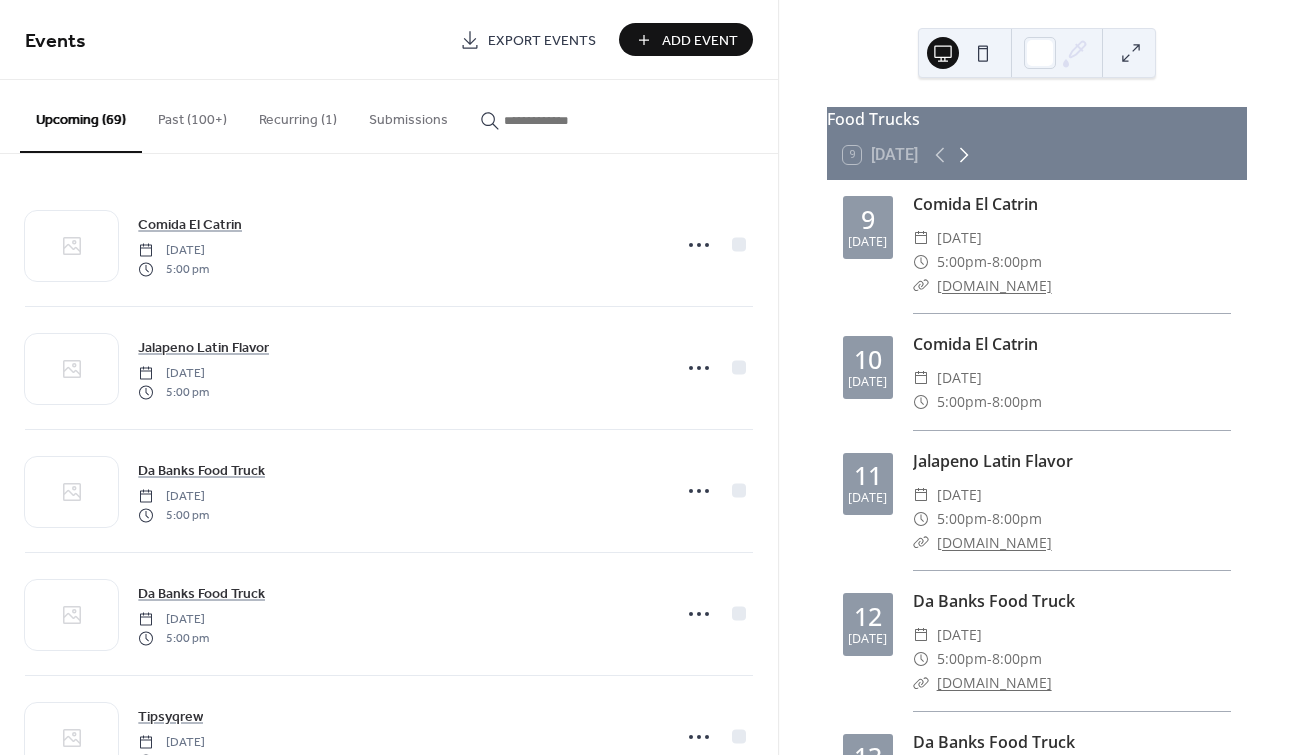 click 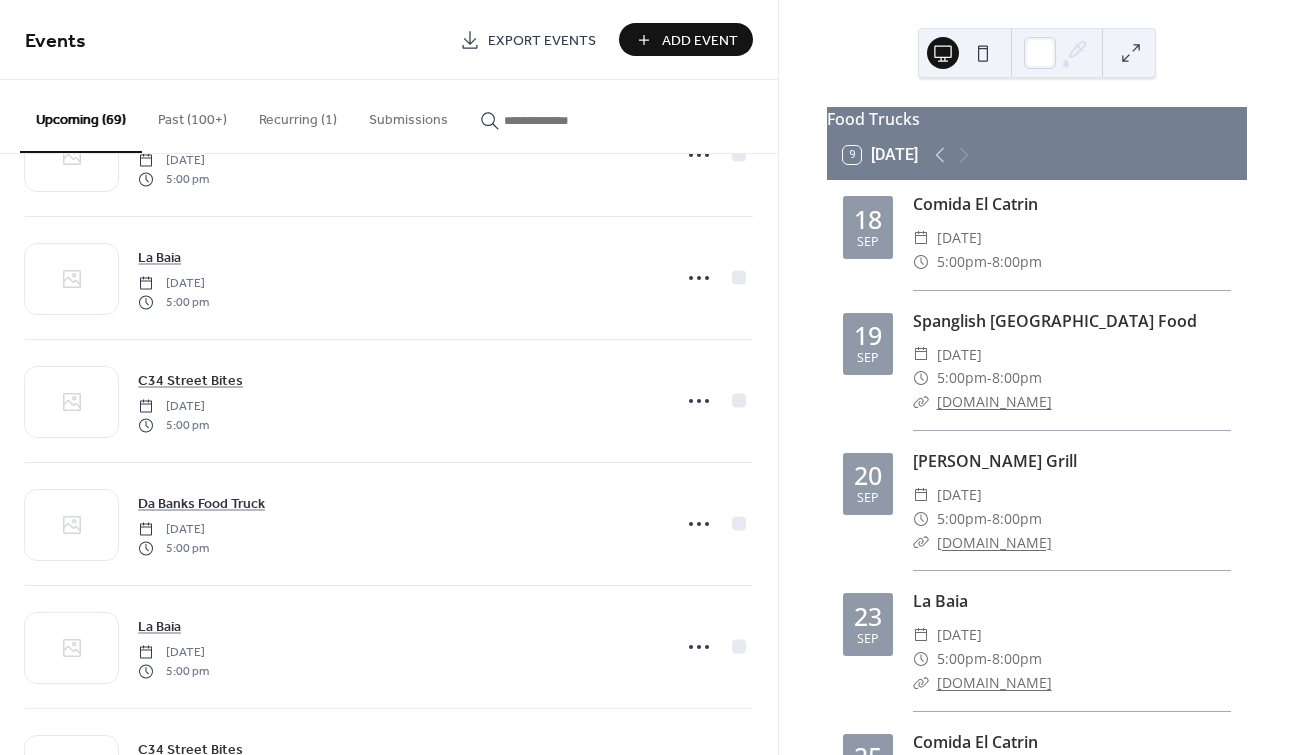 scroll, scrollTop: 5170, scrollLeft: 0, axis: vertical 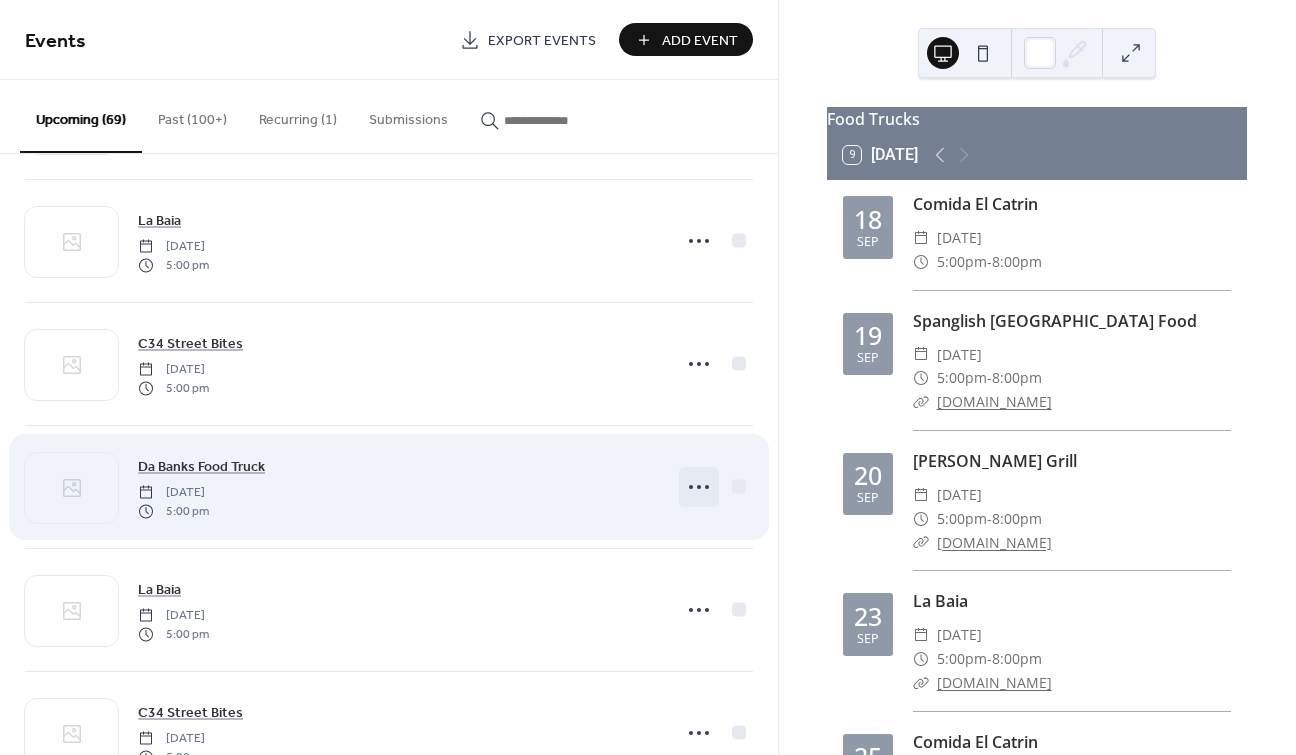 click 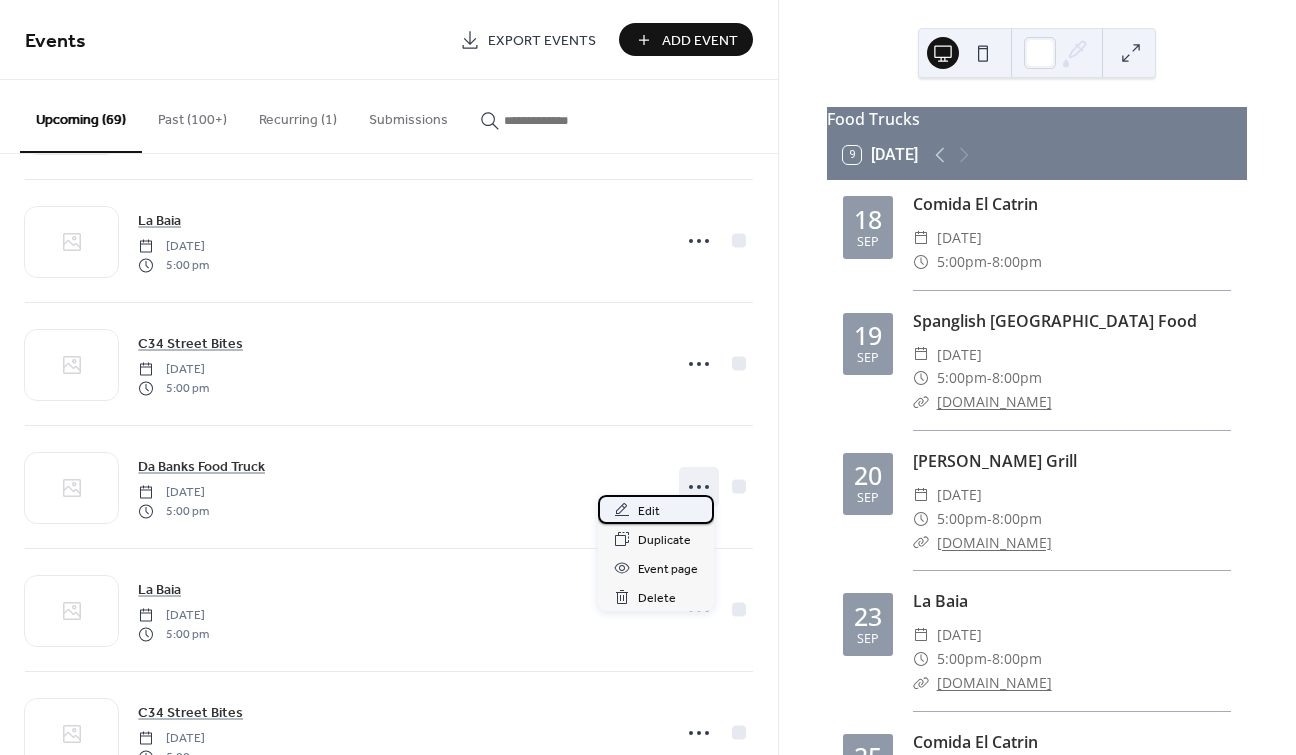 click on "Edit" at bounding box center (649, 511) 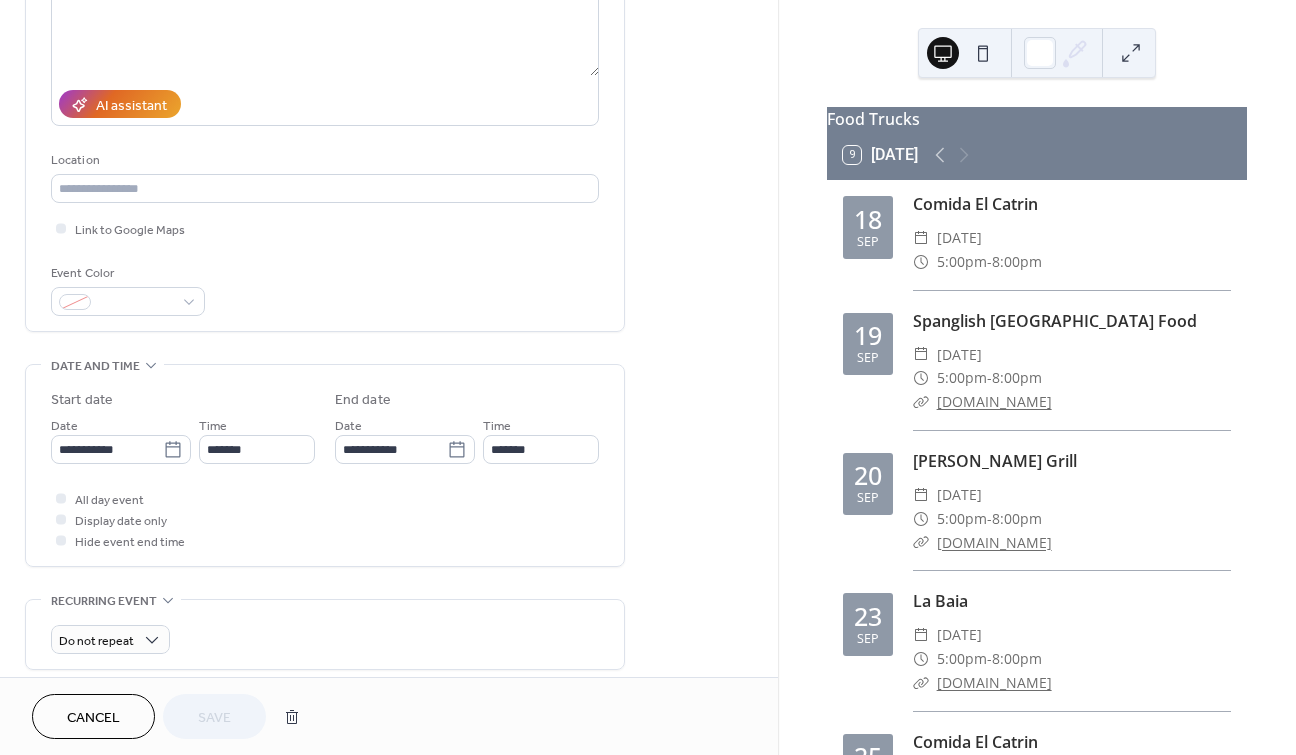 scroll, scrollTop: 290, scrollLeft: 0, axis: vertical 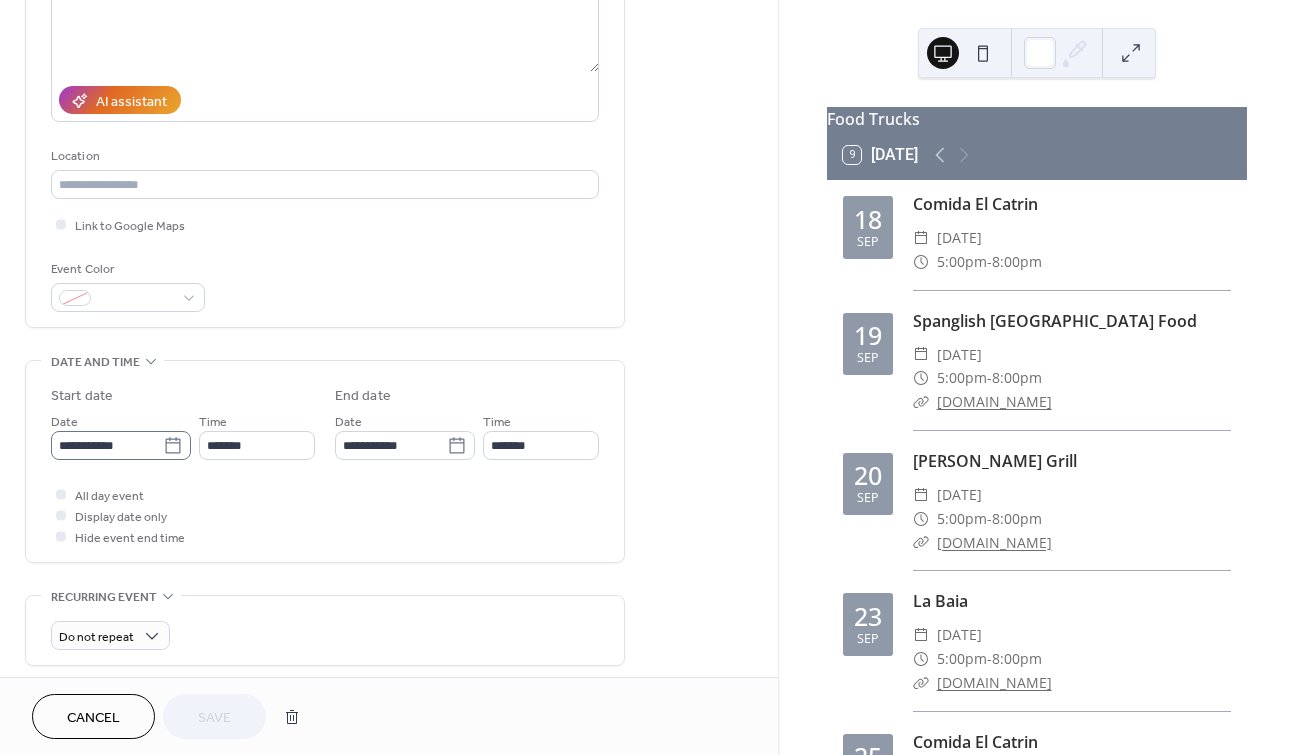 click 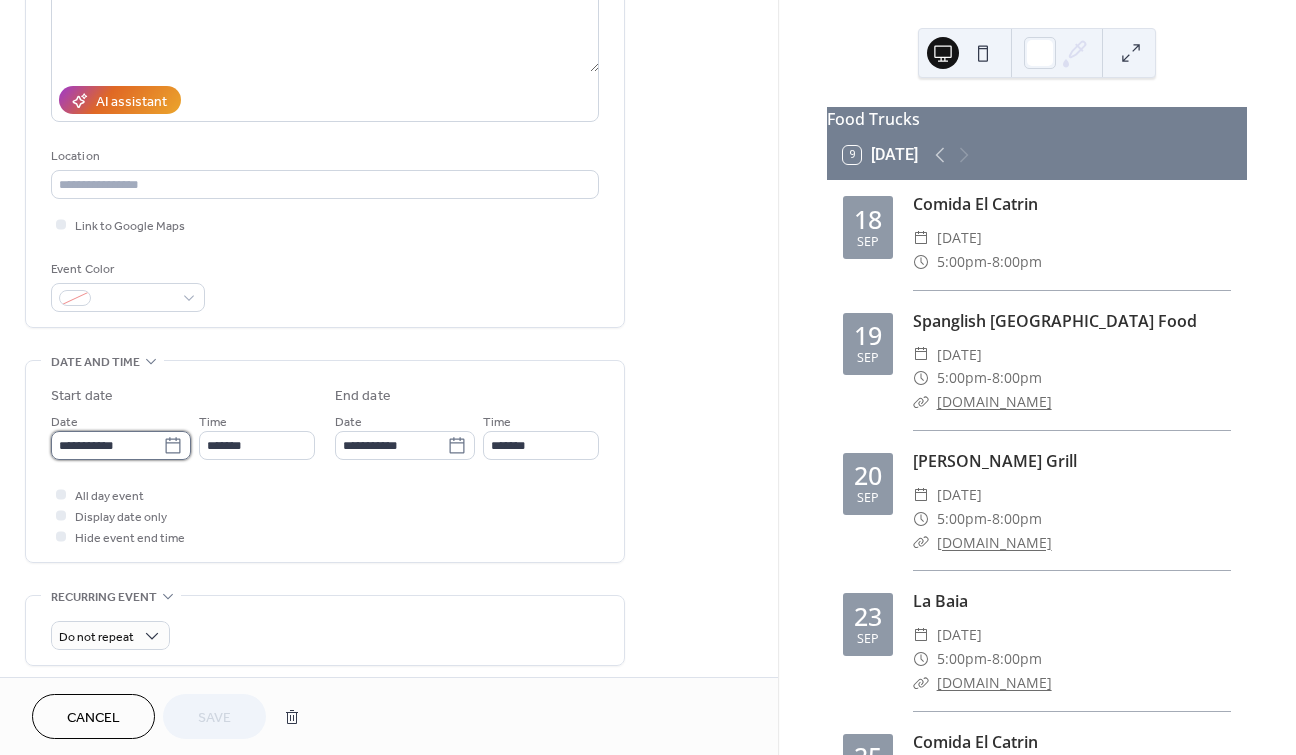 click on "**********" at bounding box center [107, 445] 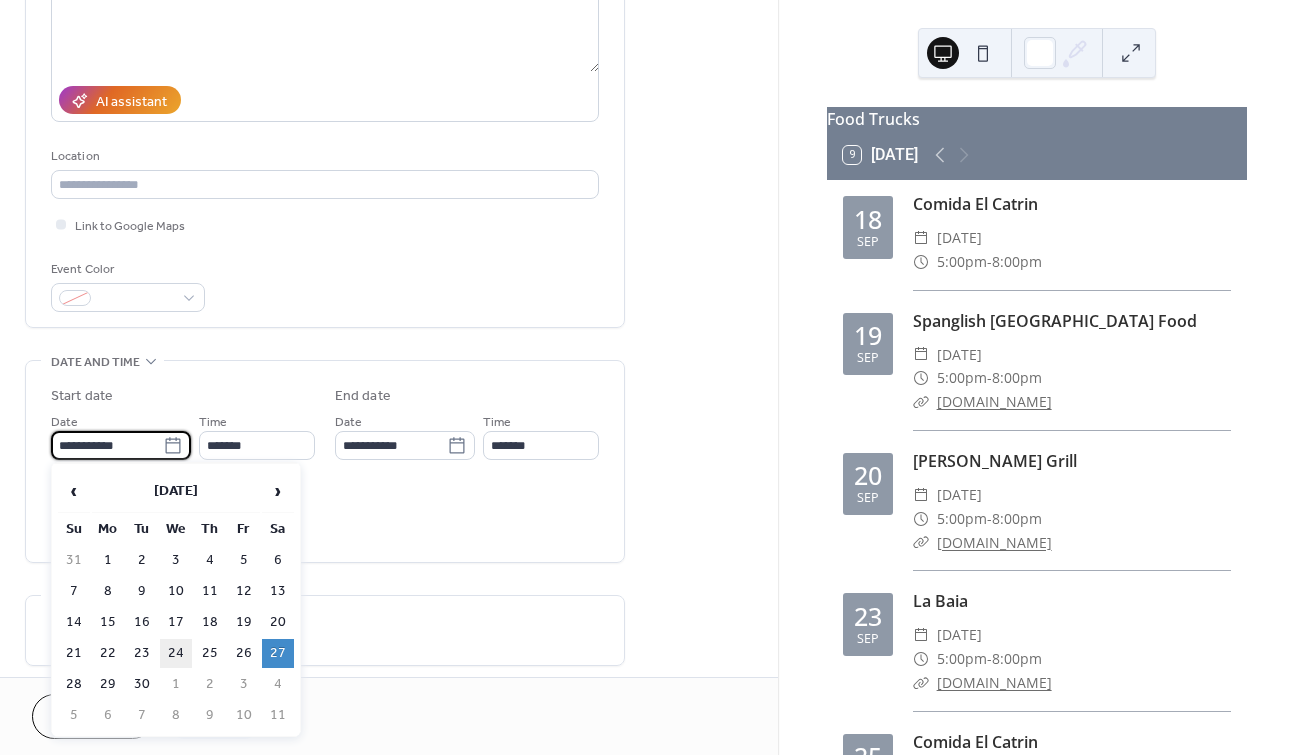 click on "24" at bounding box center [176, 653] 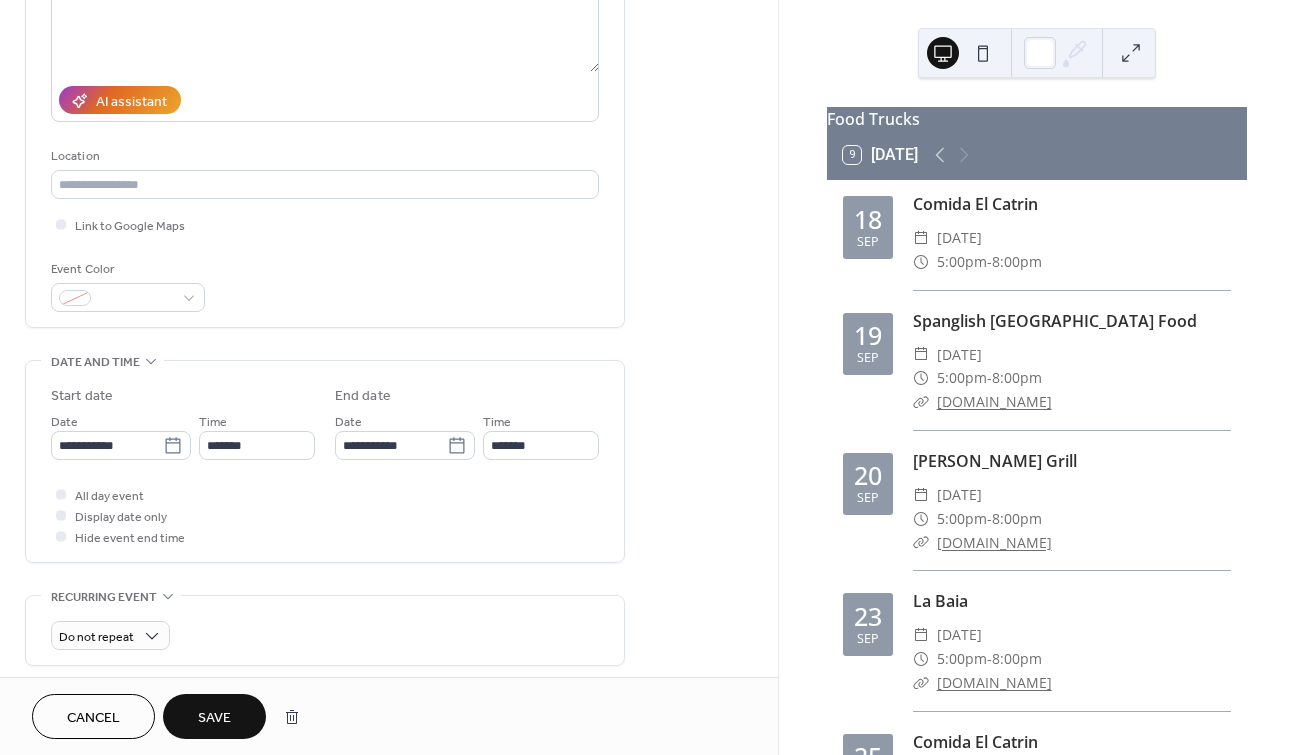 click on "Save" at bounding box center [214, 718] 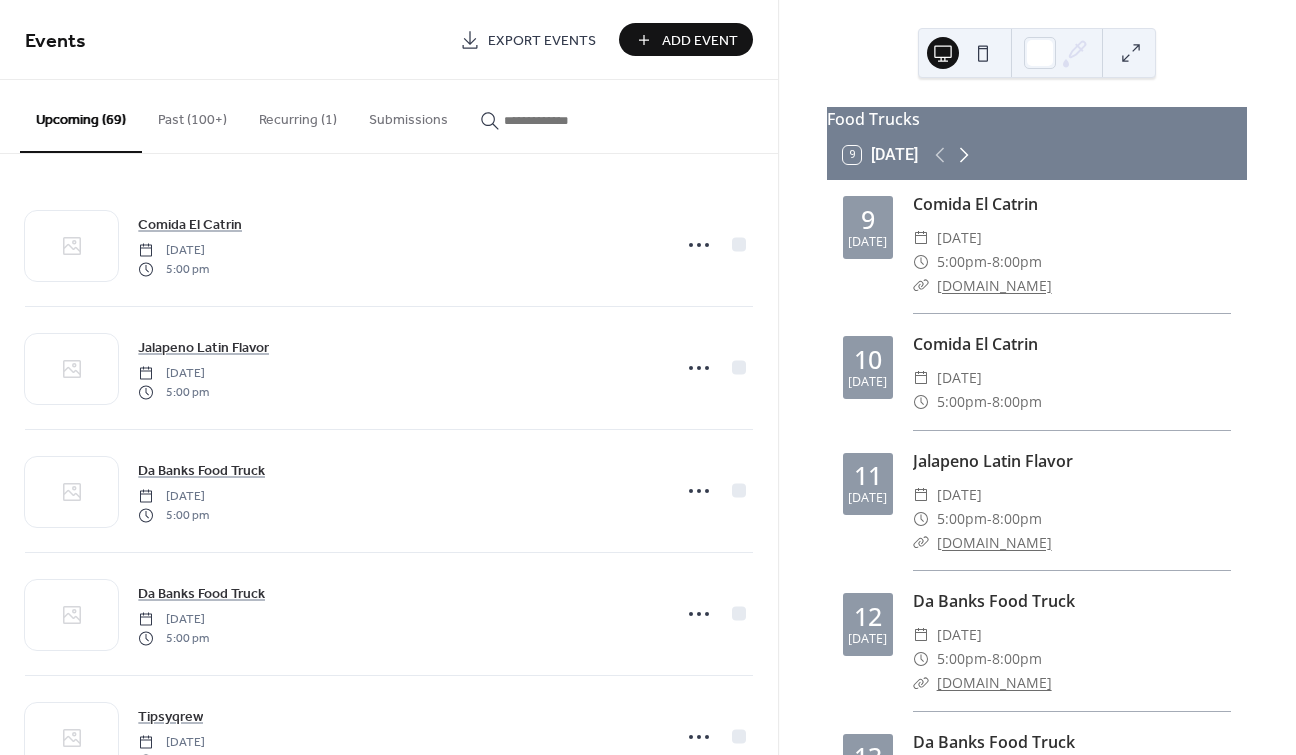 click 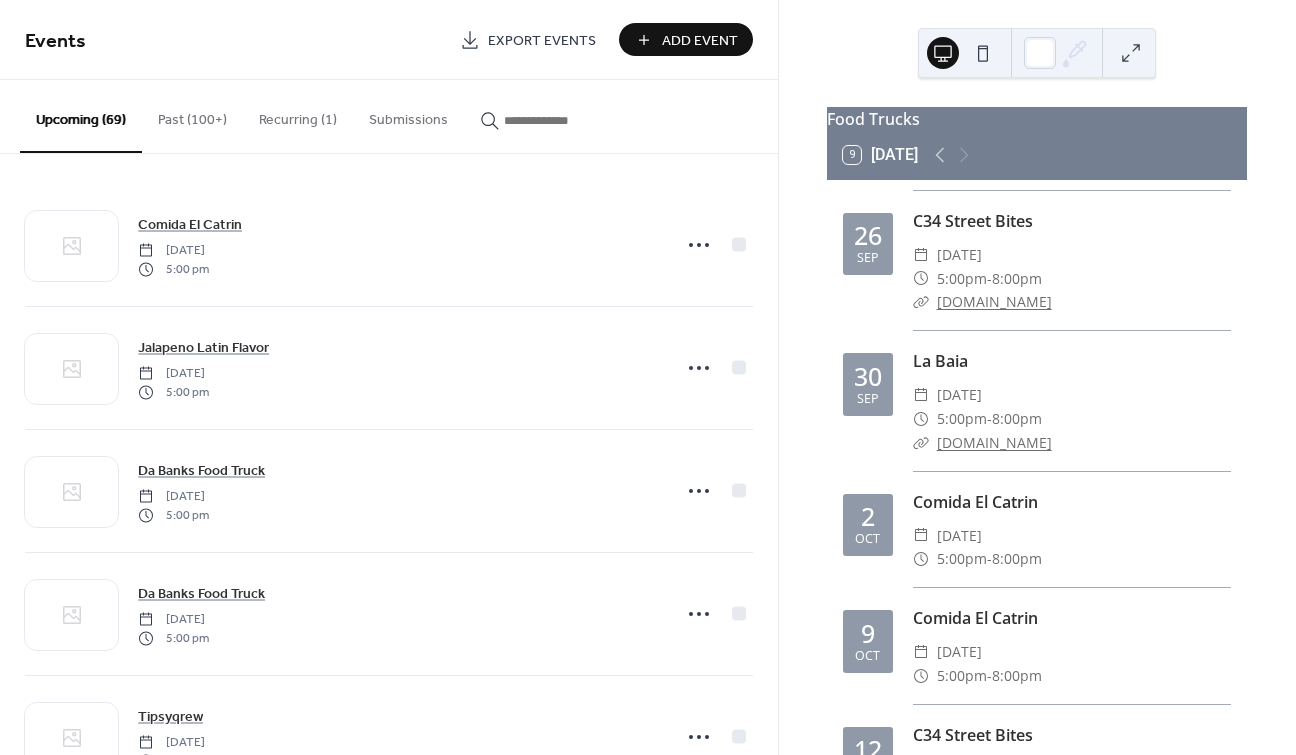 scroll, scrollTop: 783, scrollLeft: 0, axis: vertical 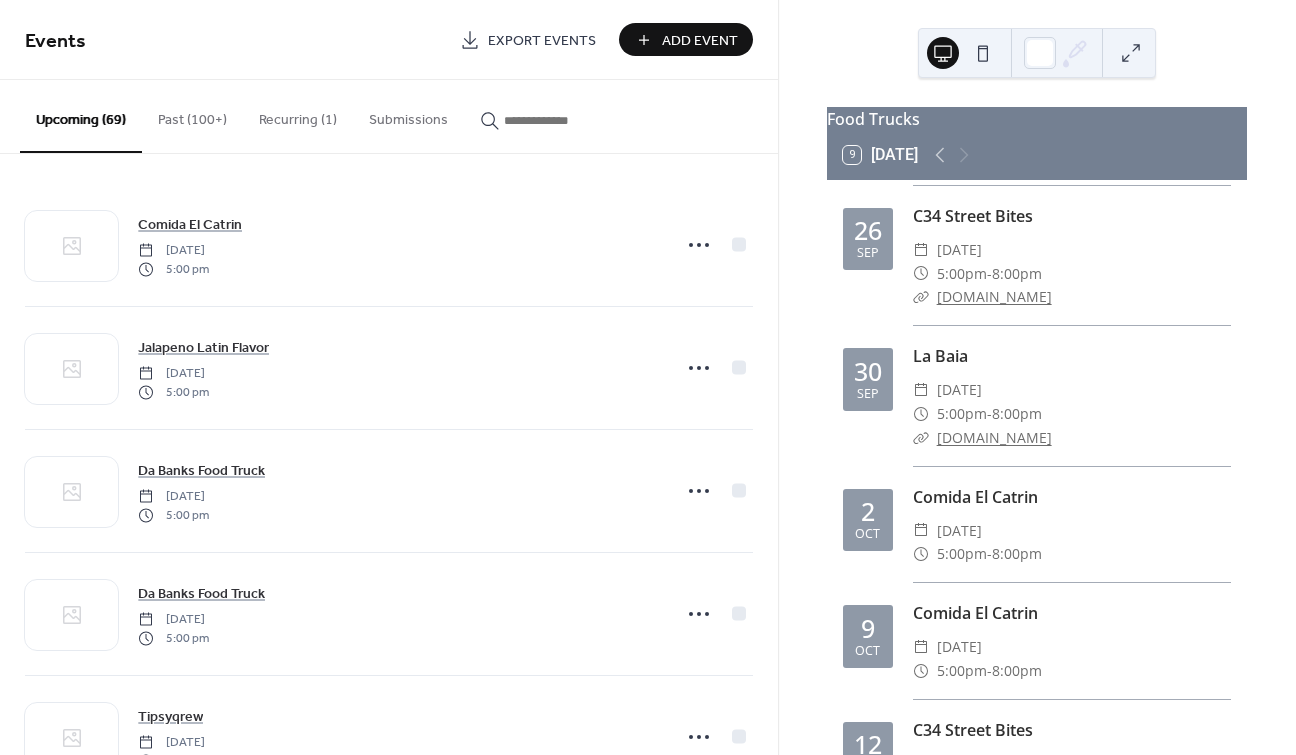 click on "Add Event" at bounding box center (700, 41) 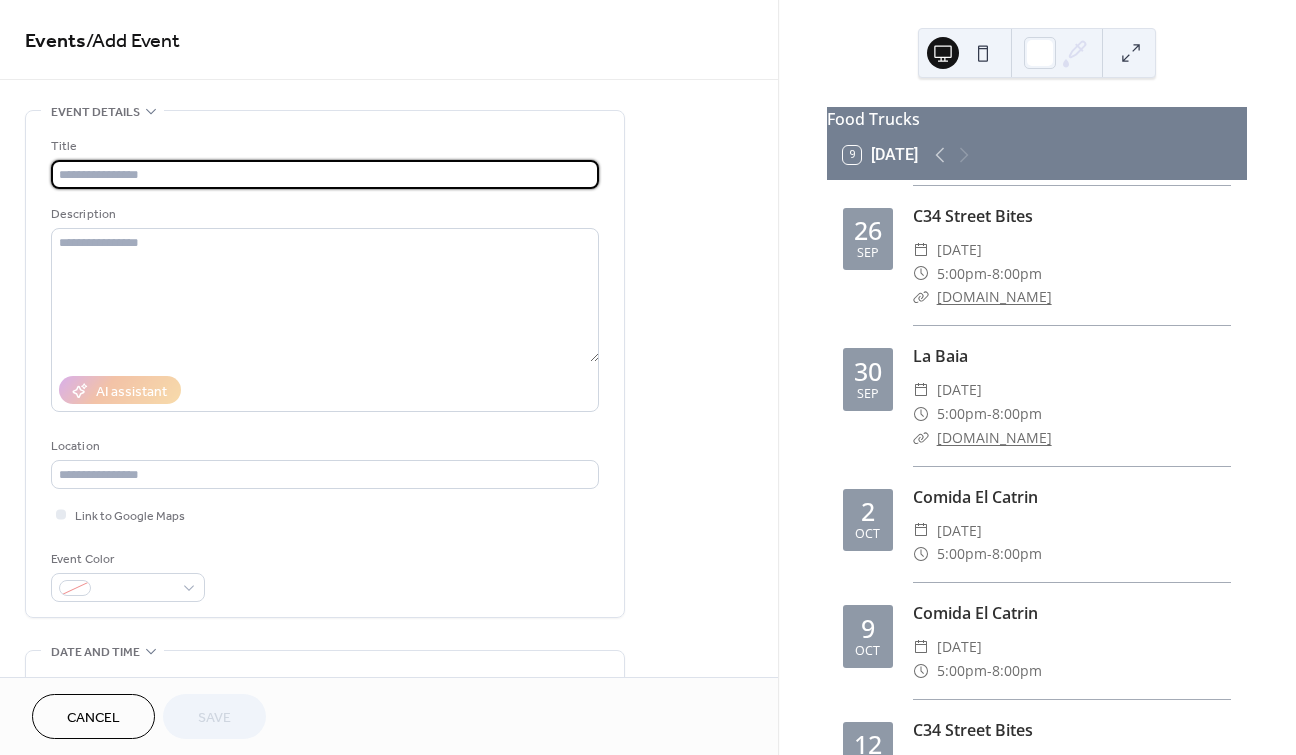 click at bounding box center [325, 174] 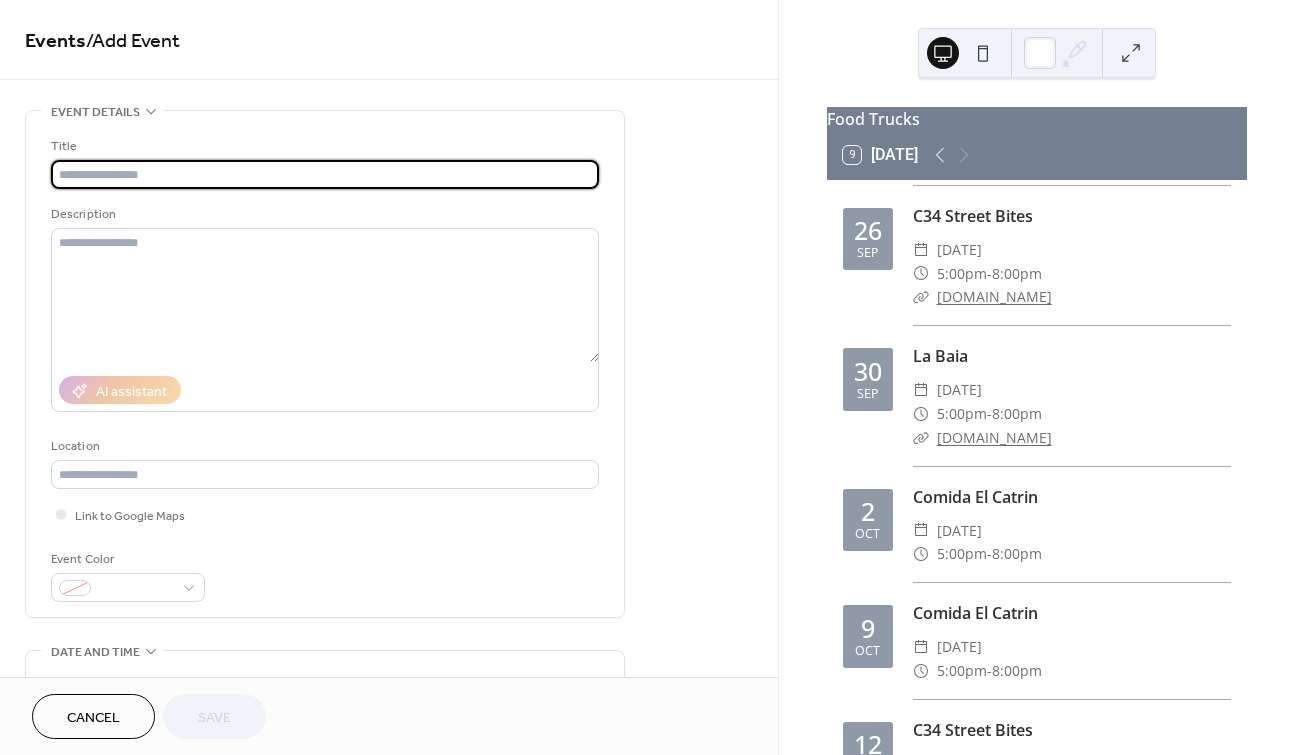 type on "**********" 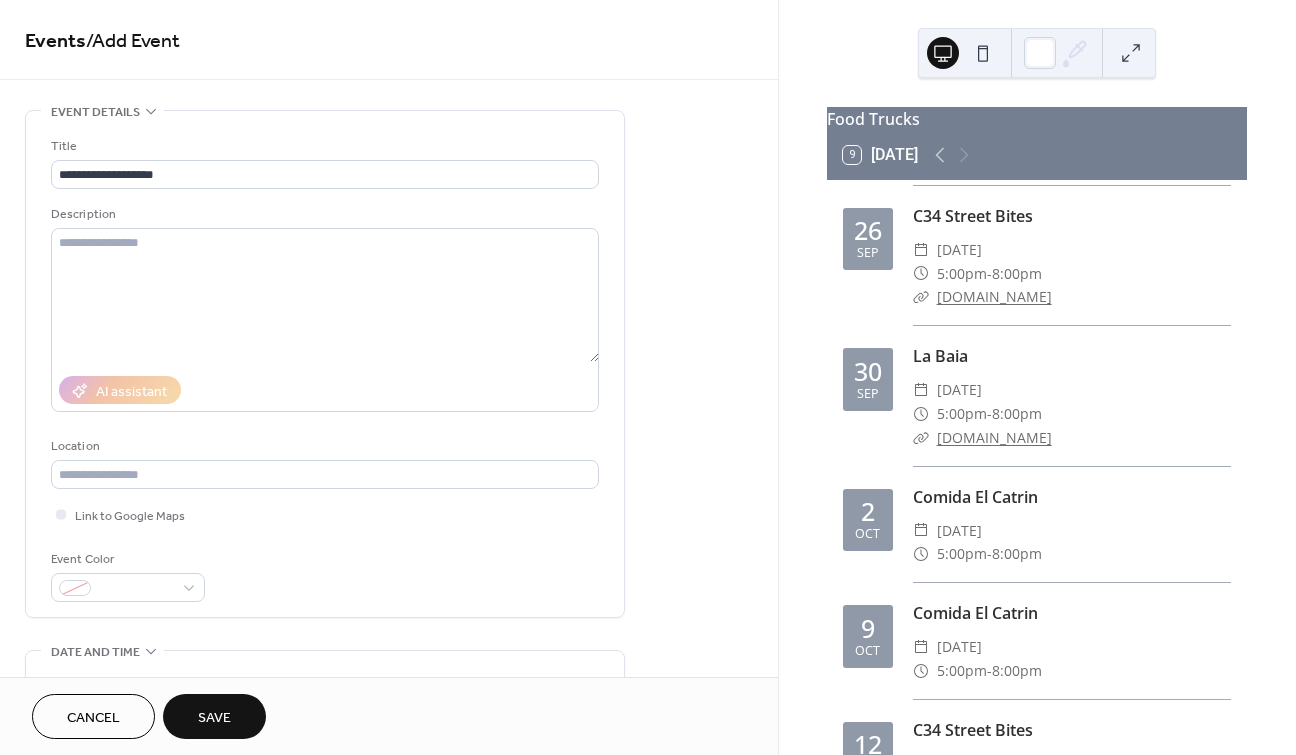drag, startPoint x: 770, startPoint y: 204, endPoint x: 770, endPoint y: 283, distance: 79 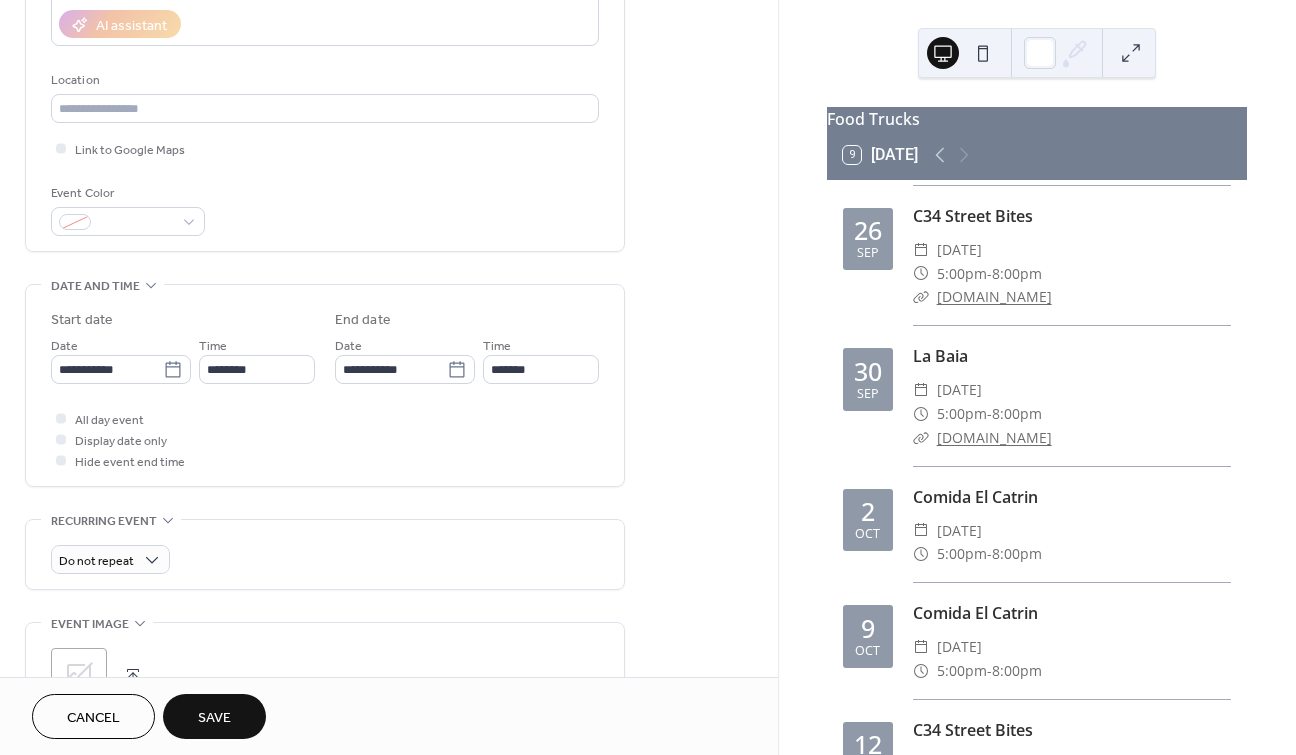 scroll, scrollTop: 375, scrollLeft: 0, axis: vertical 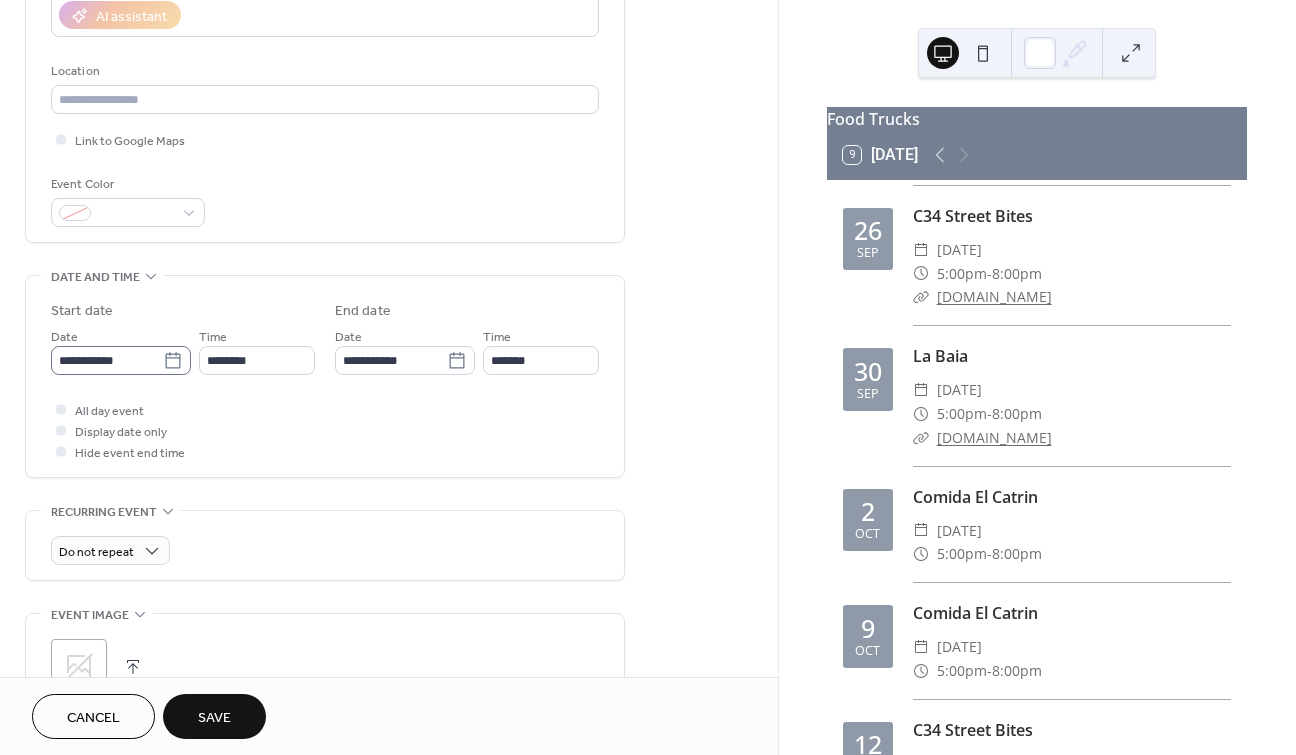 click 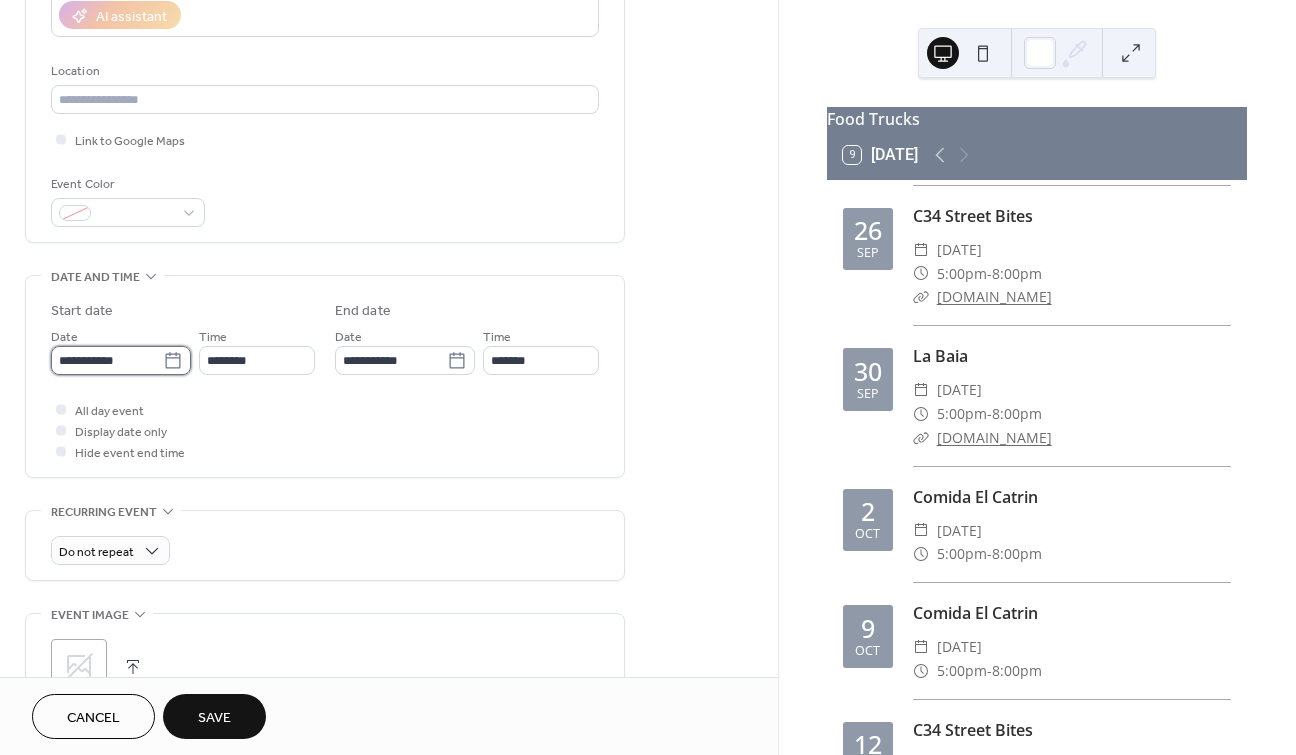 click on "**********" at bounding box center [107, 360] 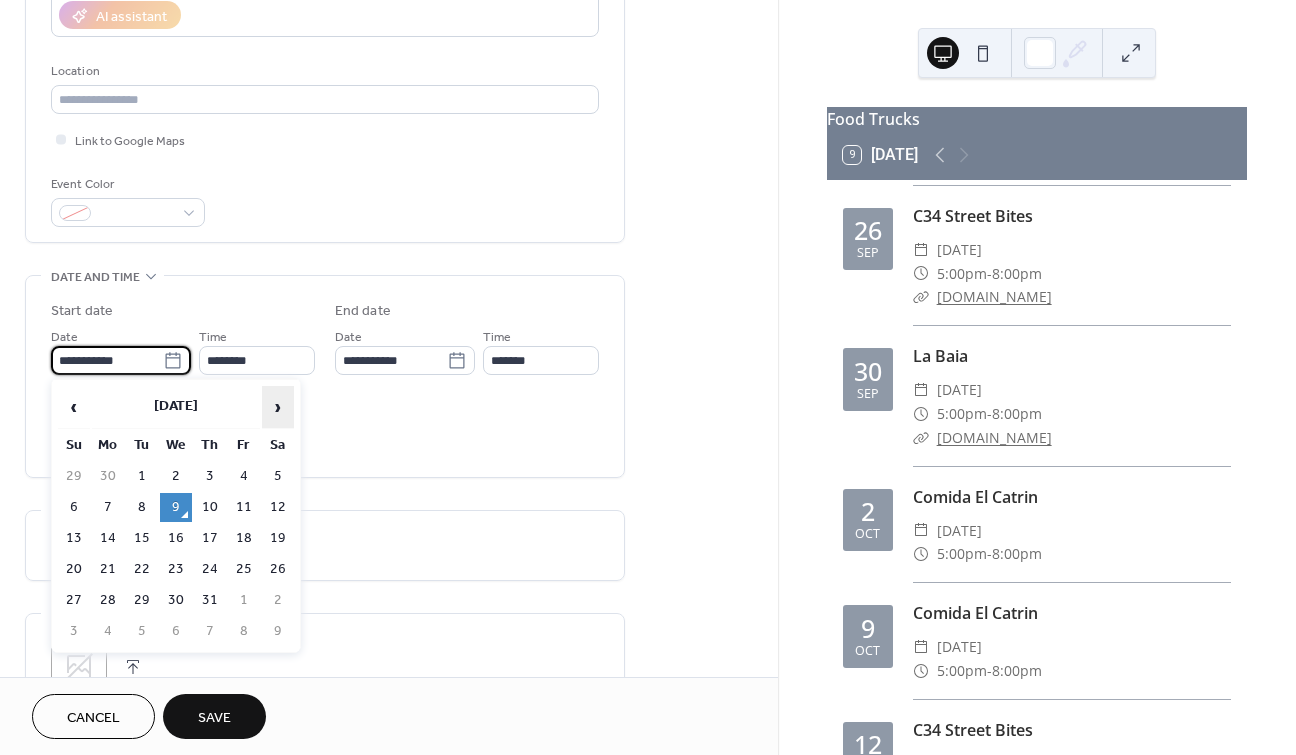 click on "›" at bounding box center [278, 407] 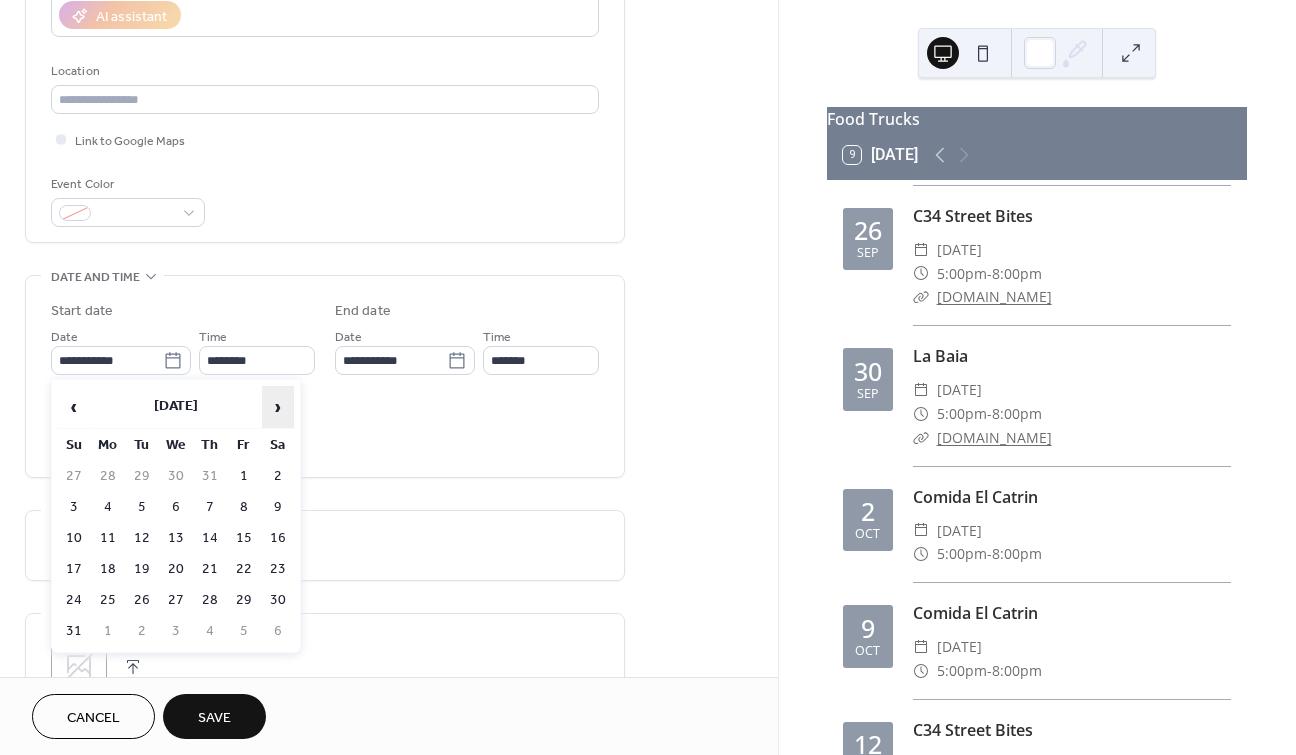 click on "›" at bounding box center [278, 407] 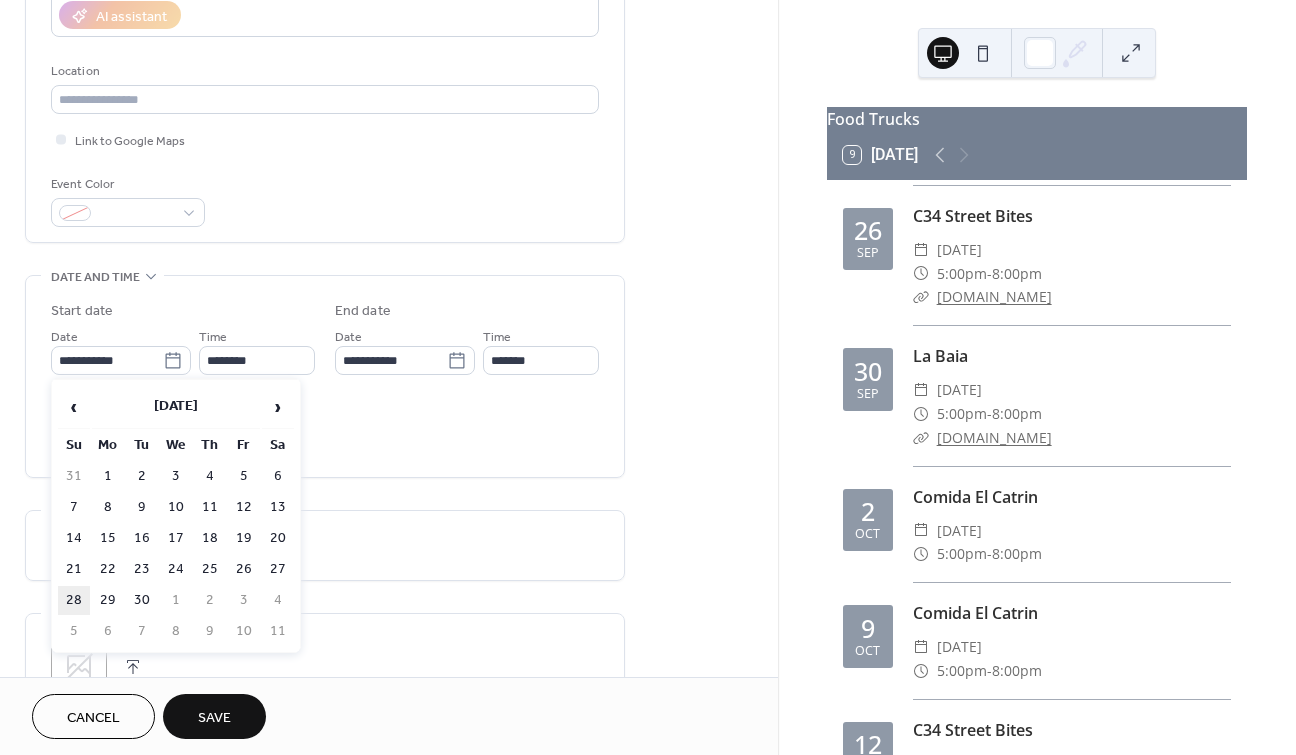 click on "28" at bounding box center (74, 600) 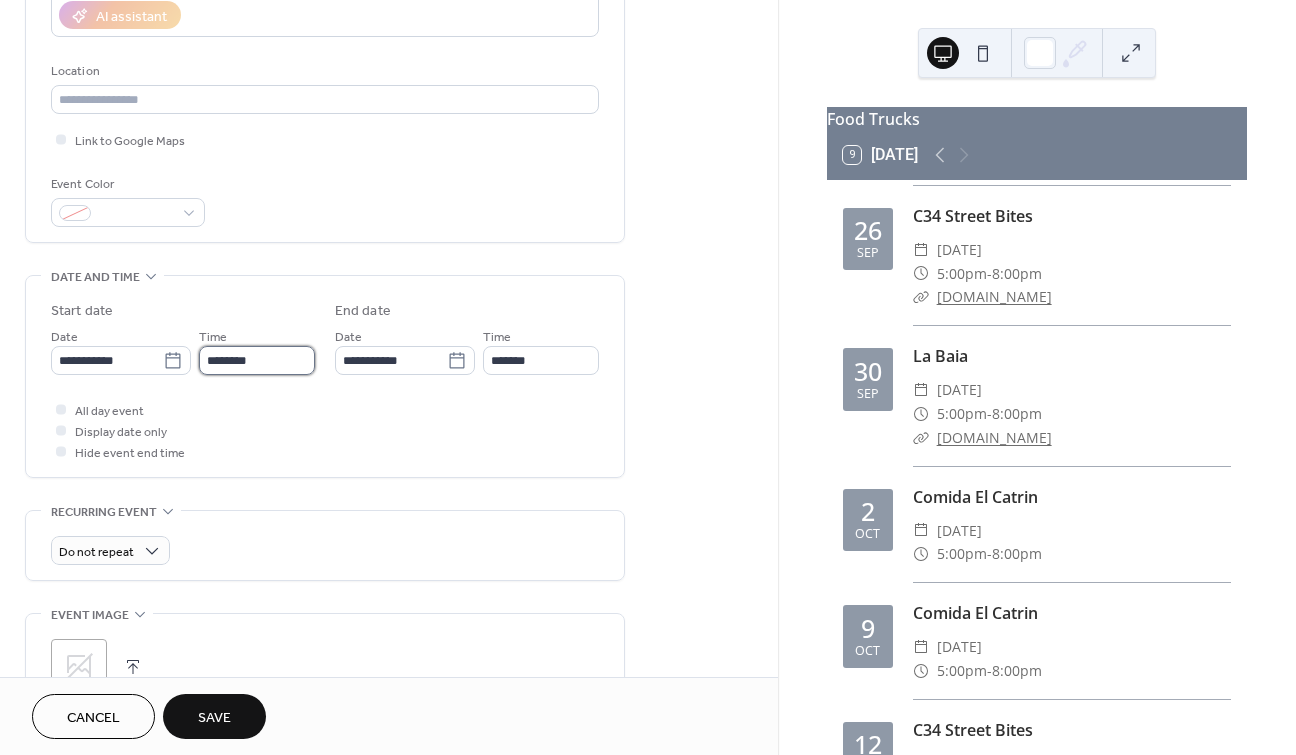 click on "********" at bounding box center [257, 360] 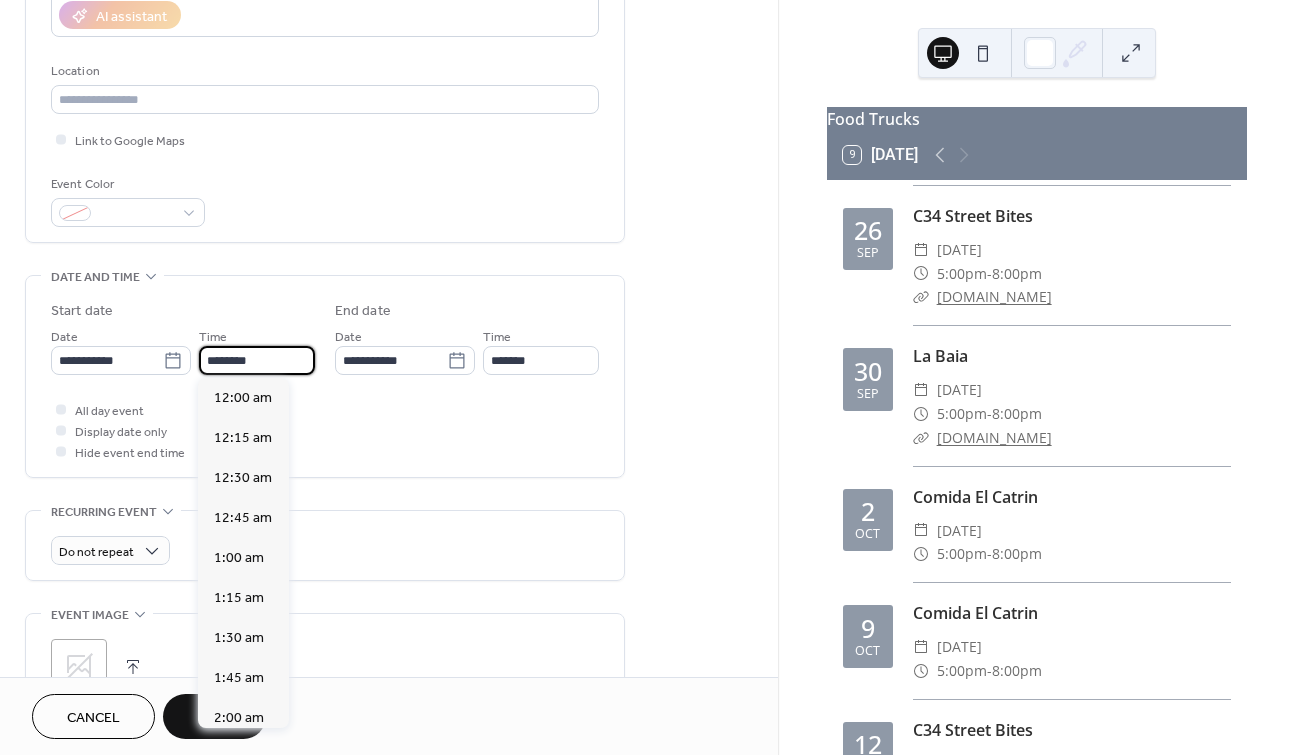 scroll, scrollTop: 1936, scrollLeft: 0, axis: vertical 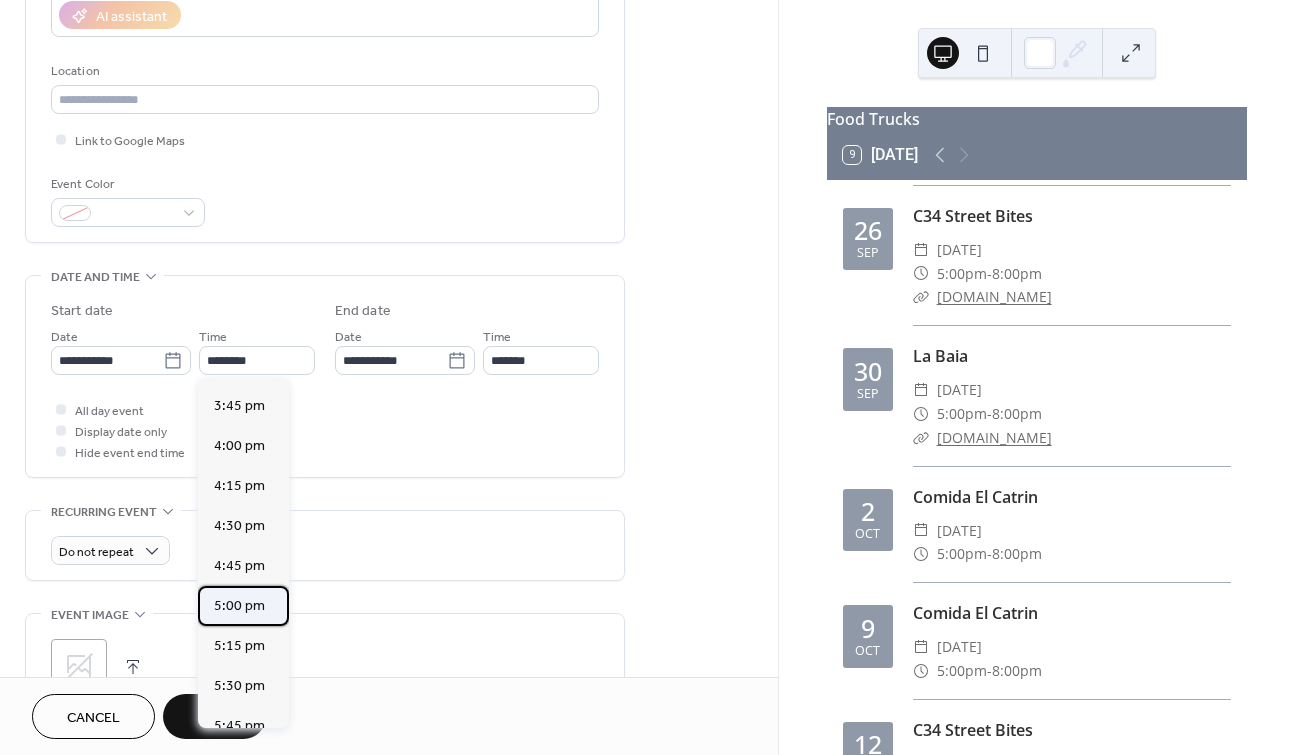 click on "5:00 pm" at bounding box center [239, 605] 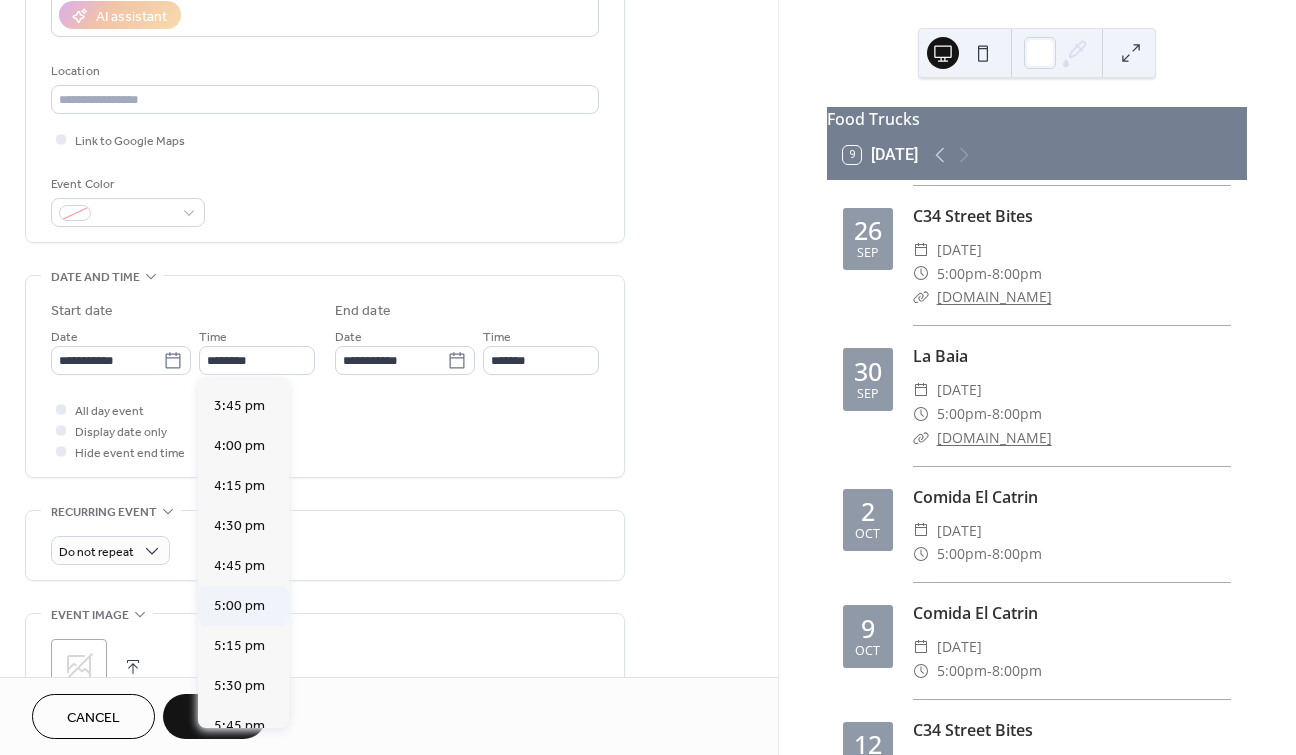 type on "*******" 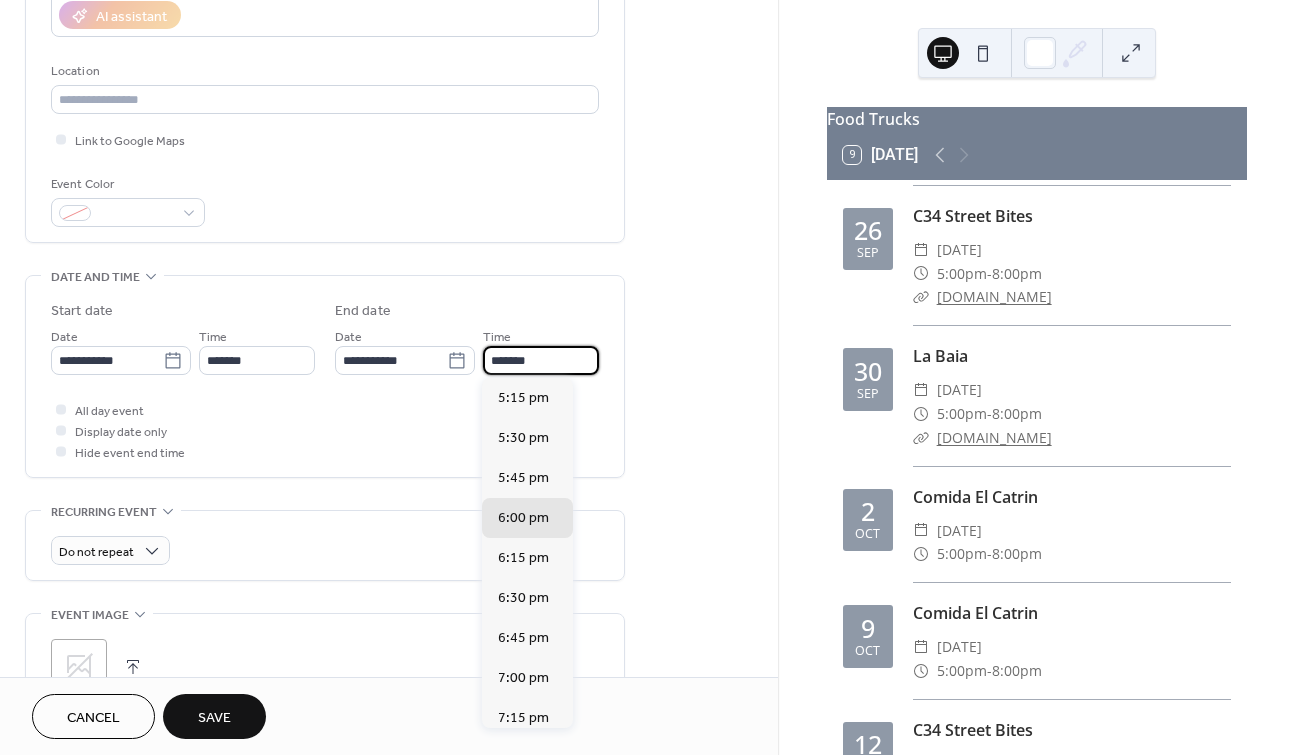 click on "*******" at bounding box center (541, 360) 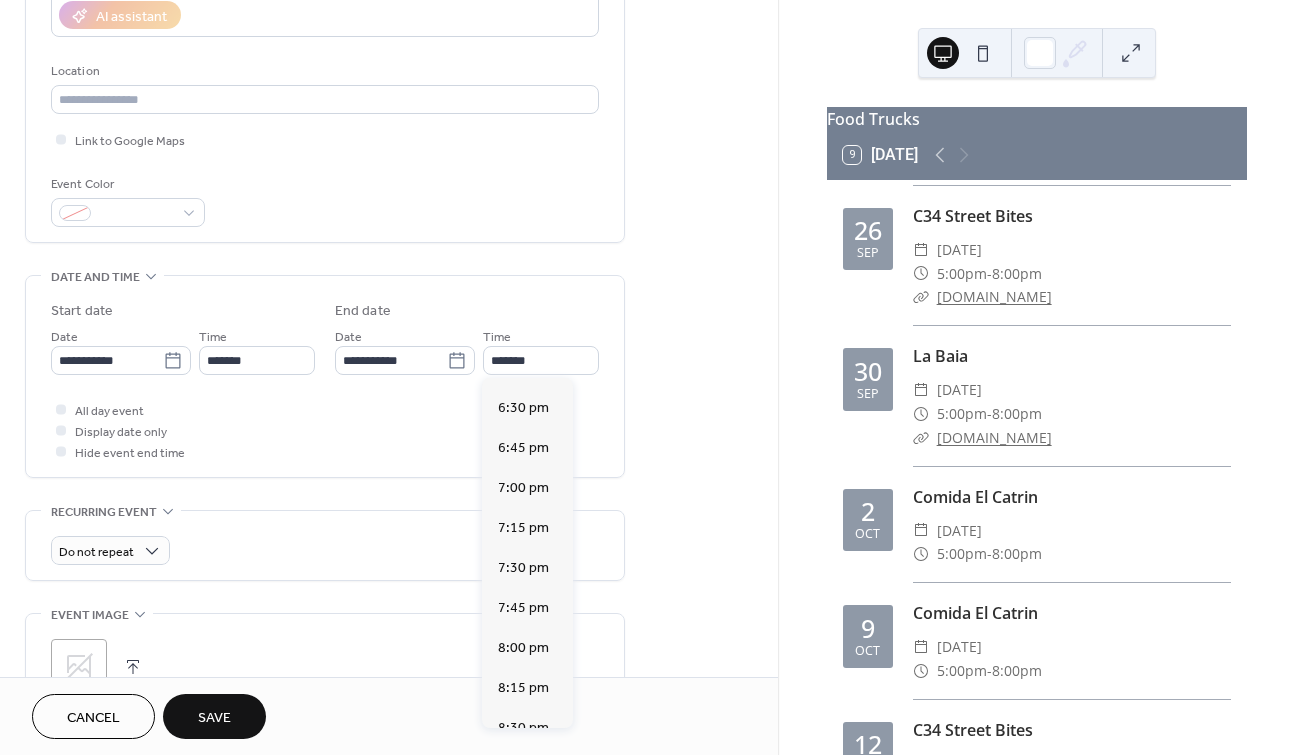 scroll, scrollTop: 197, scrollLeft: 0, axis: vertical 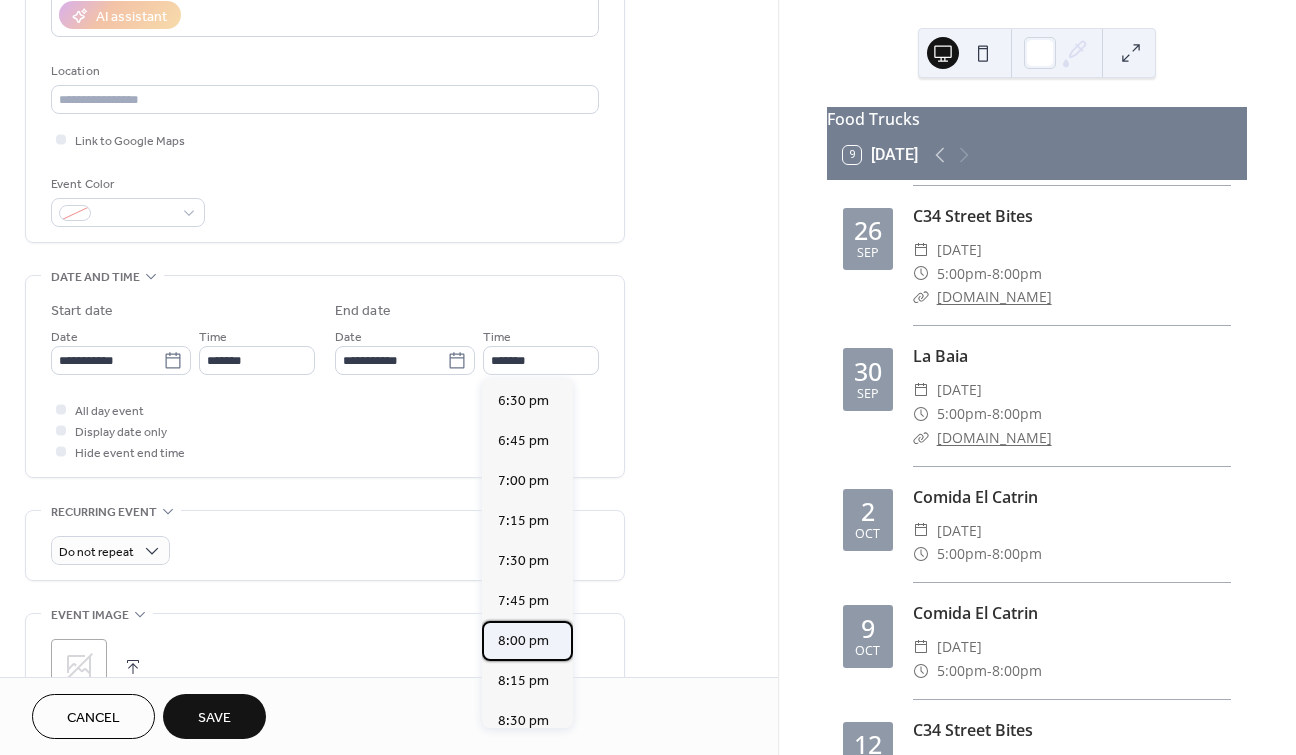 click on "8:00 pm" at bounding box center (523, 640) 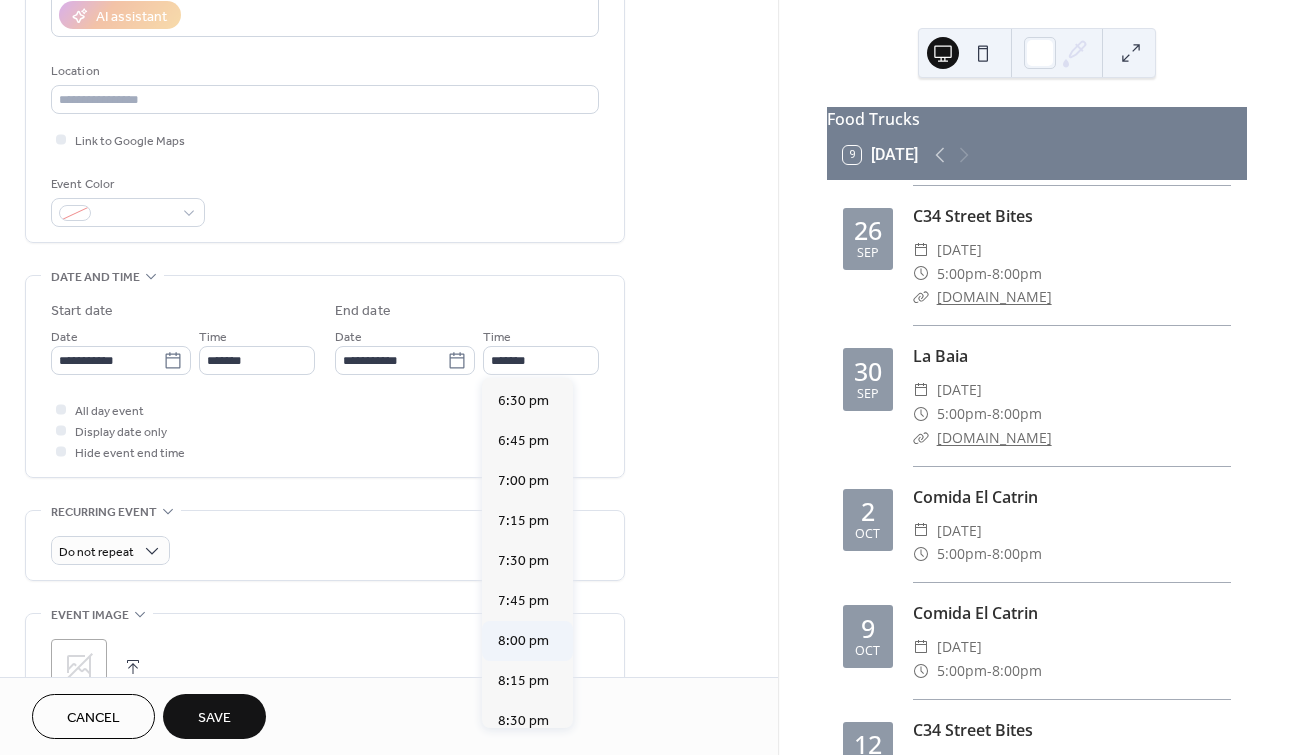 type on "*******" 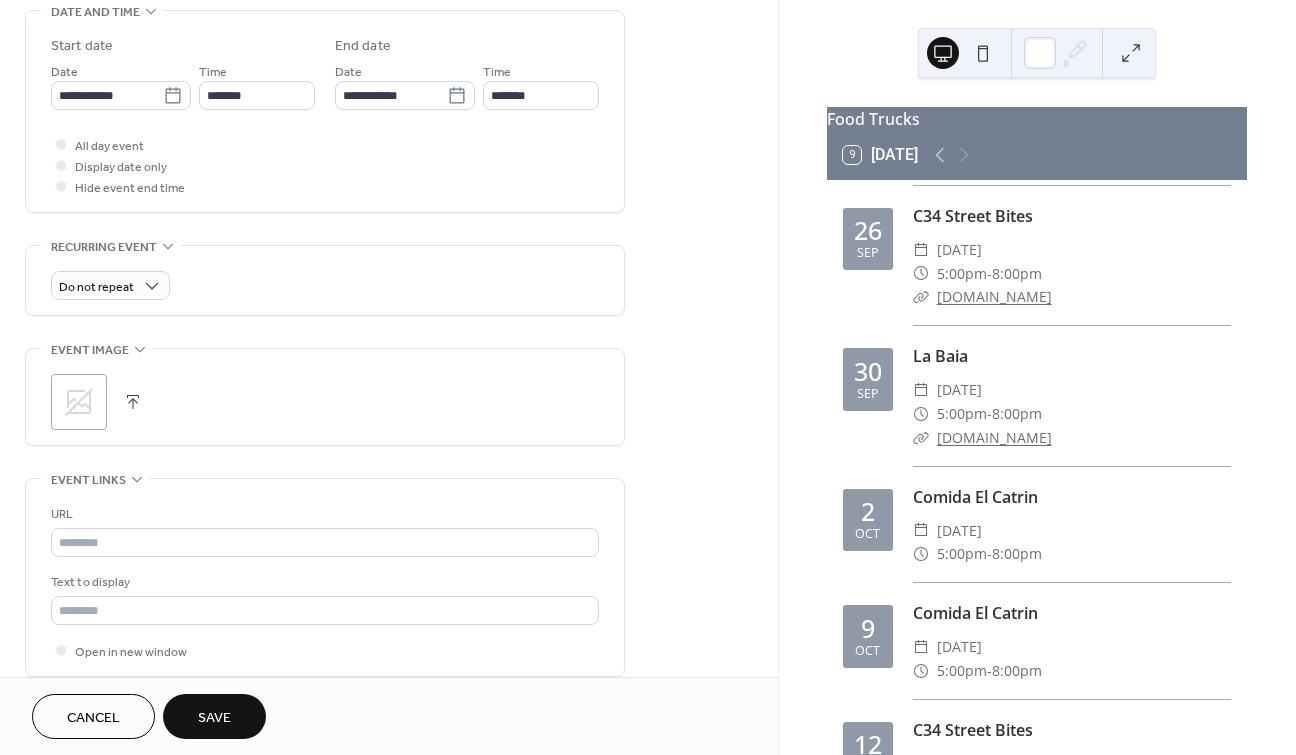 scroll, scrollTop: 644, scrollLeft: 0, axis: vertical 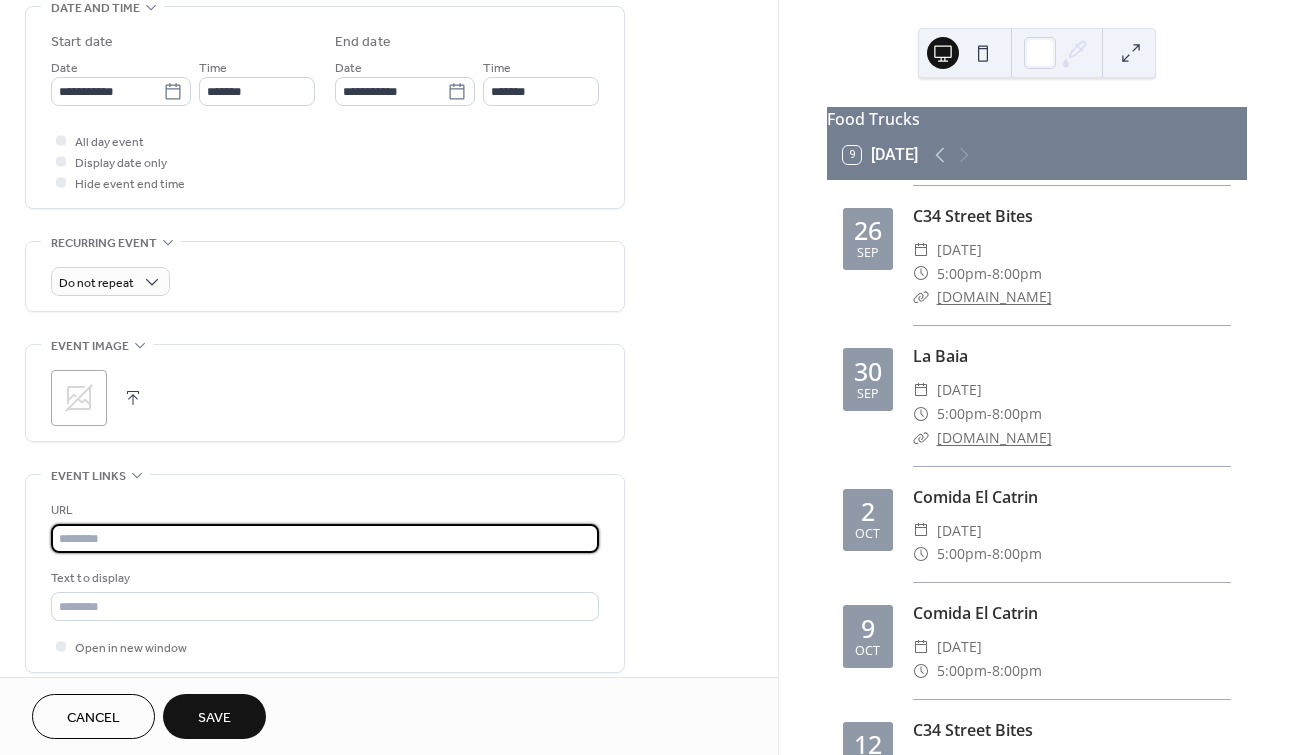 click at bounding box center (325, 538) 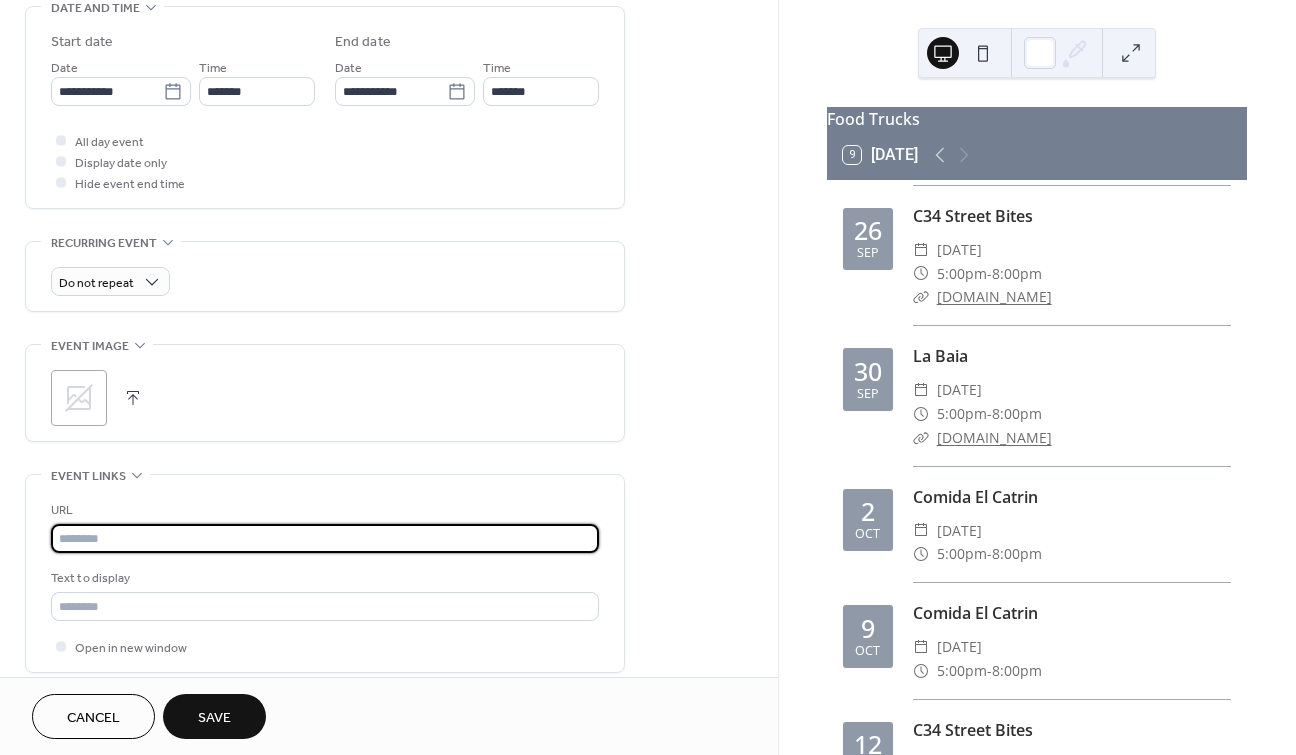 paste on "**********" 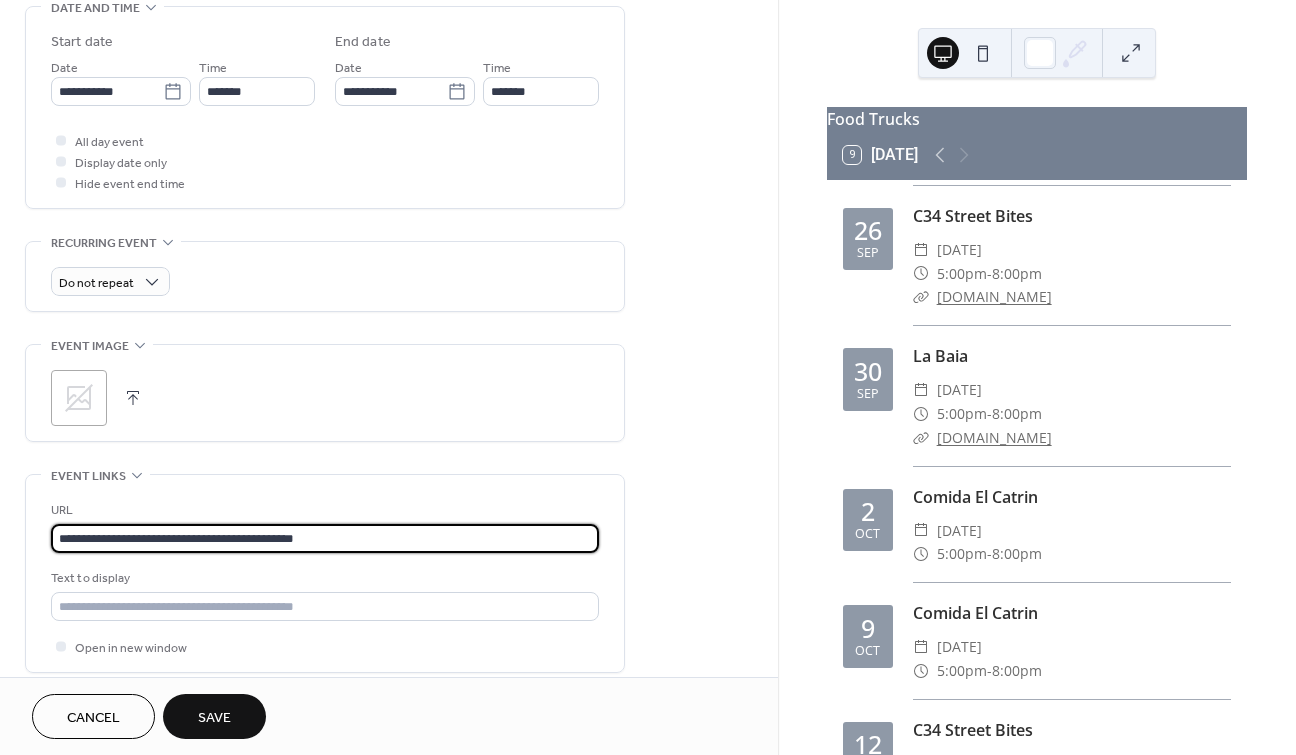 type on "**********" 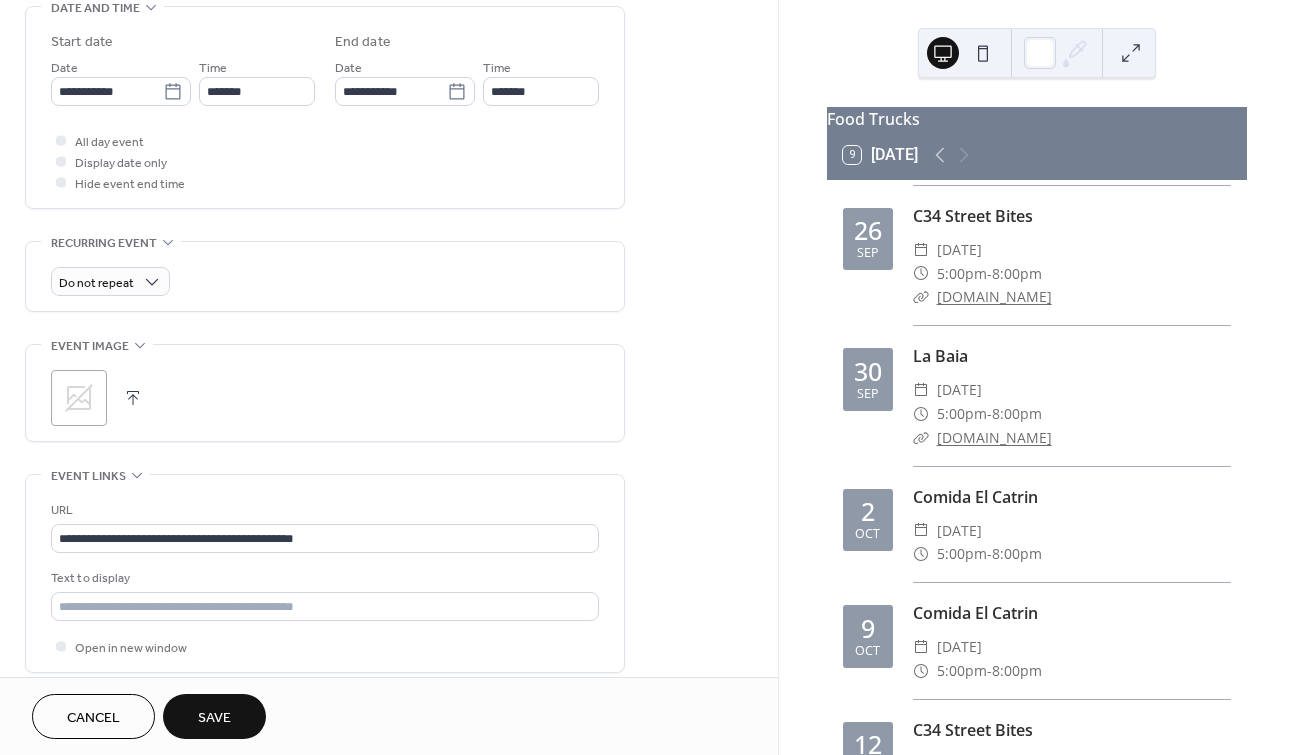 click on "Save" at bounding box center (214, 716) 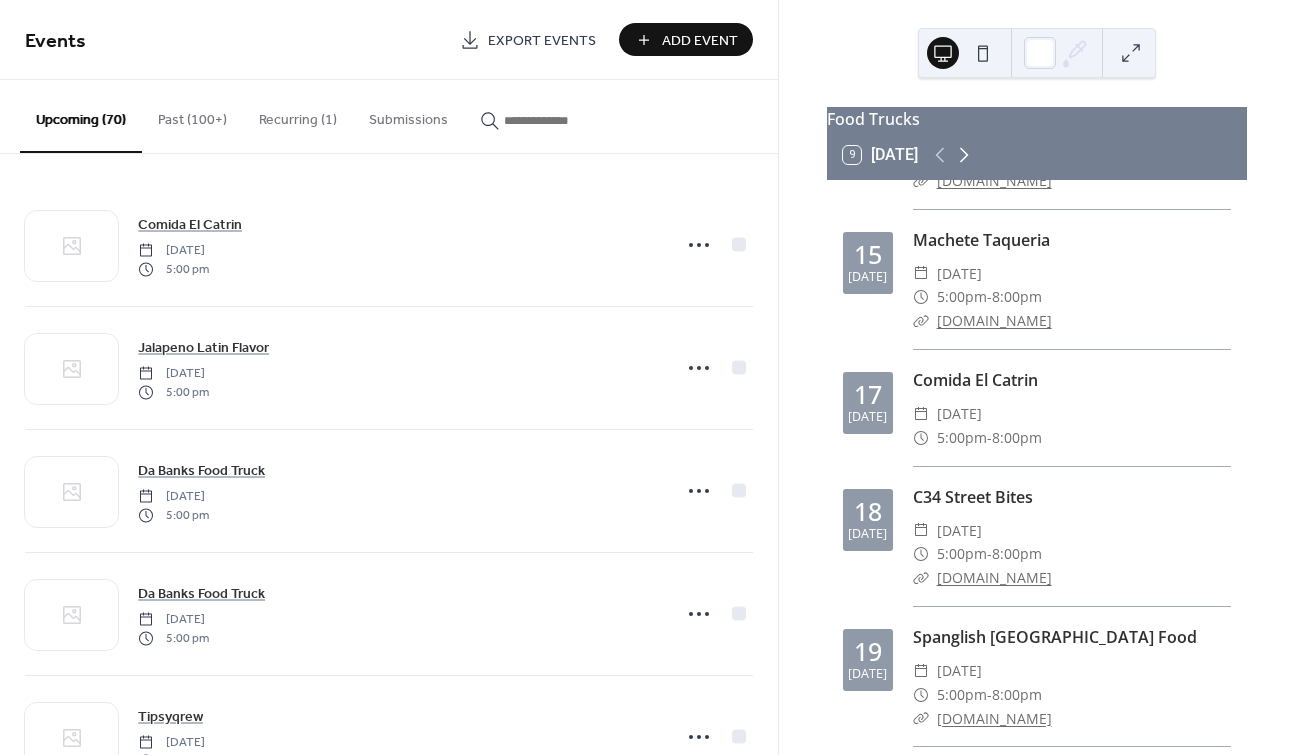click 